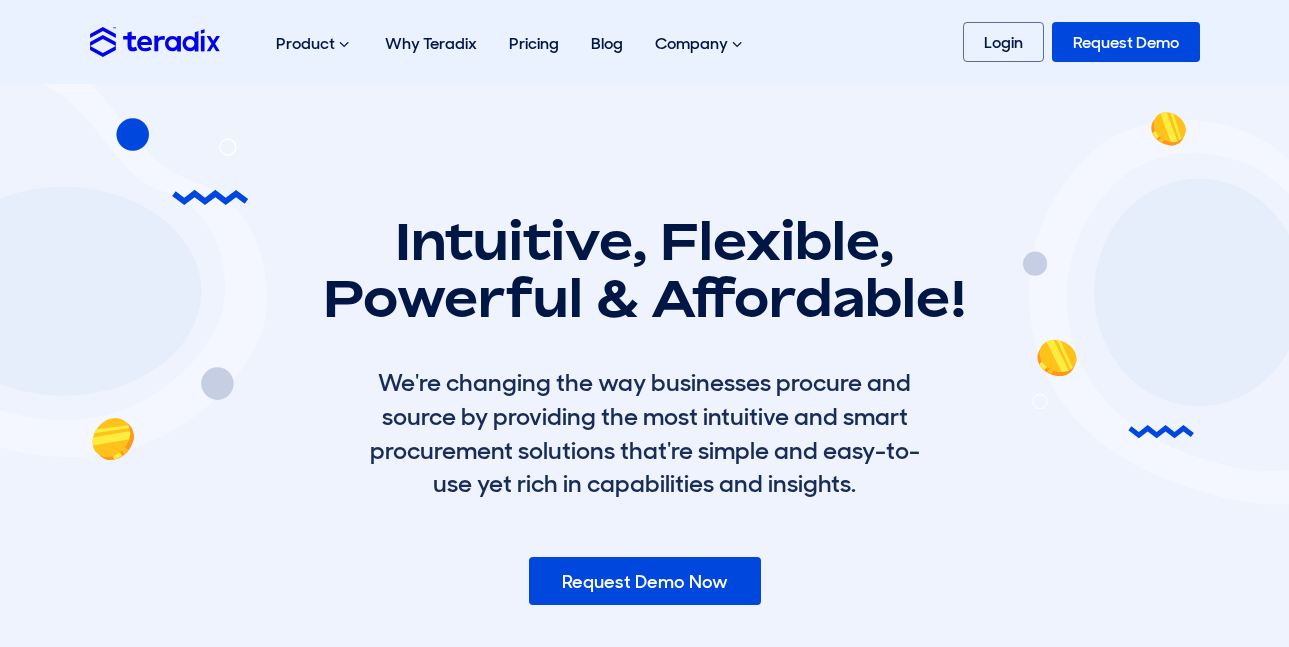 scroll, scrollTop: 0, scrollLeft: 0, axis: both 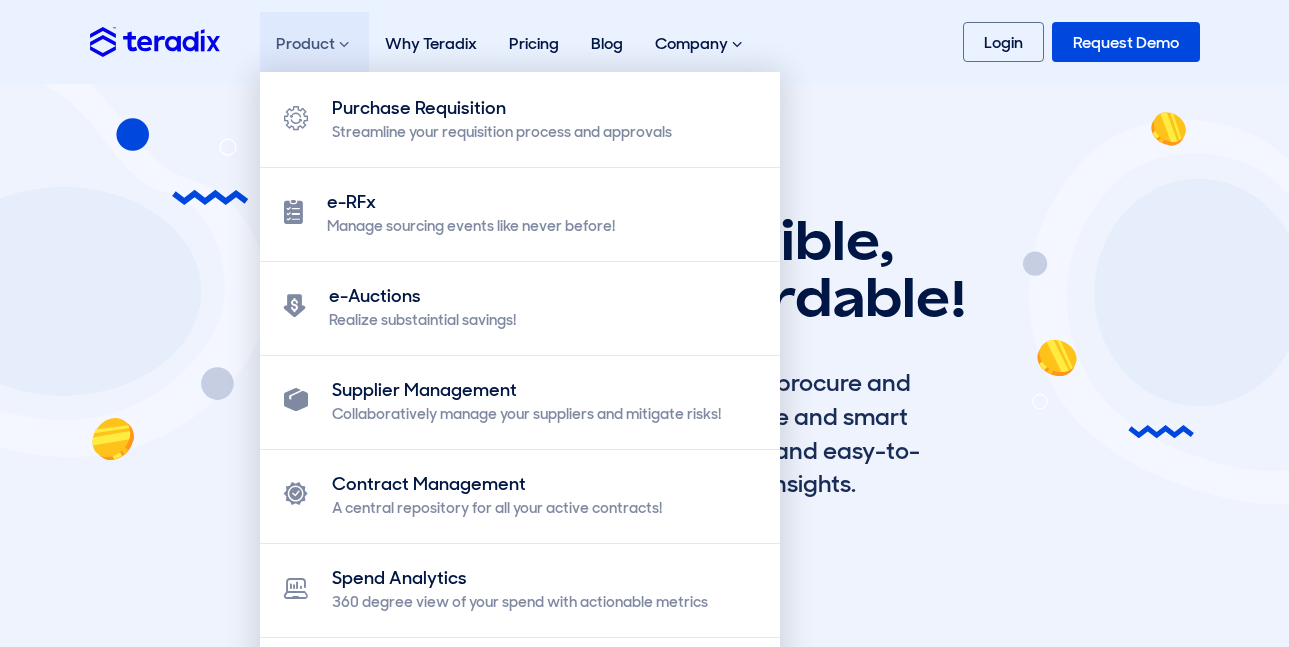 click on "Product
Purchase Requisition
Streamline your requisition process and approvals
e-RFx
Manage sourcing events like never before!
e-Auctions
Realize substaintial savings!
Supplier Management
Collaboratively manage your suppliers and mitigate risks!" at bounding box center [314, 44] 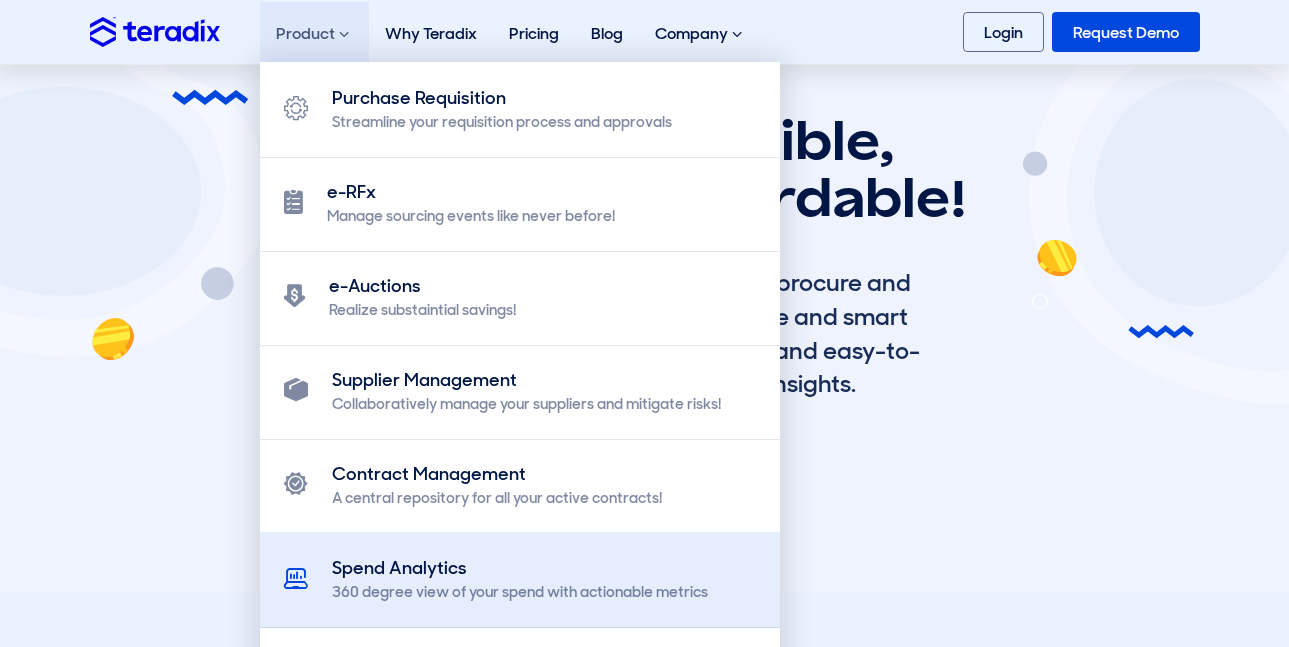 scroll, scrollTop: 300, scrollLeft: 0, axis: vertical 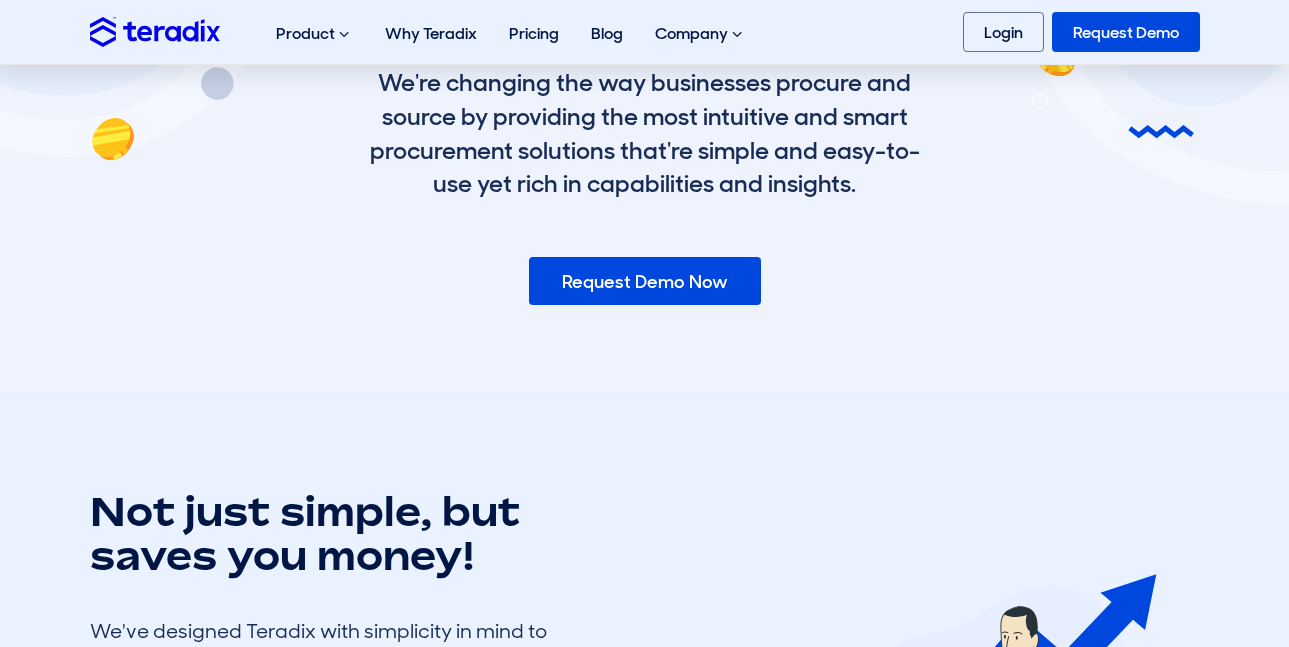 click at bounding box center [31, -54] 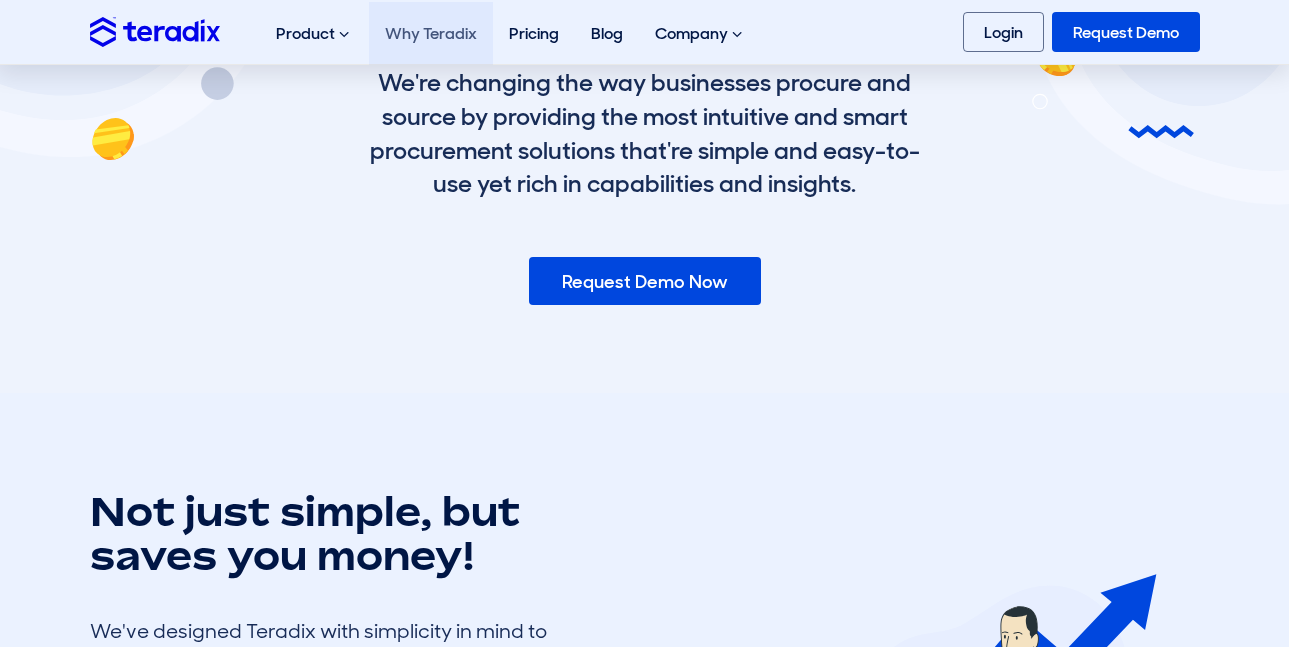 click on "Why Teradix" at bounding box center (431, 33) 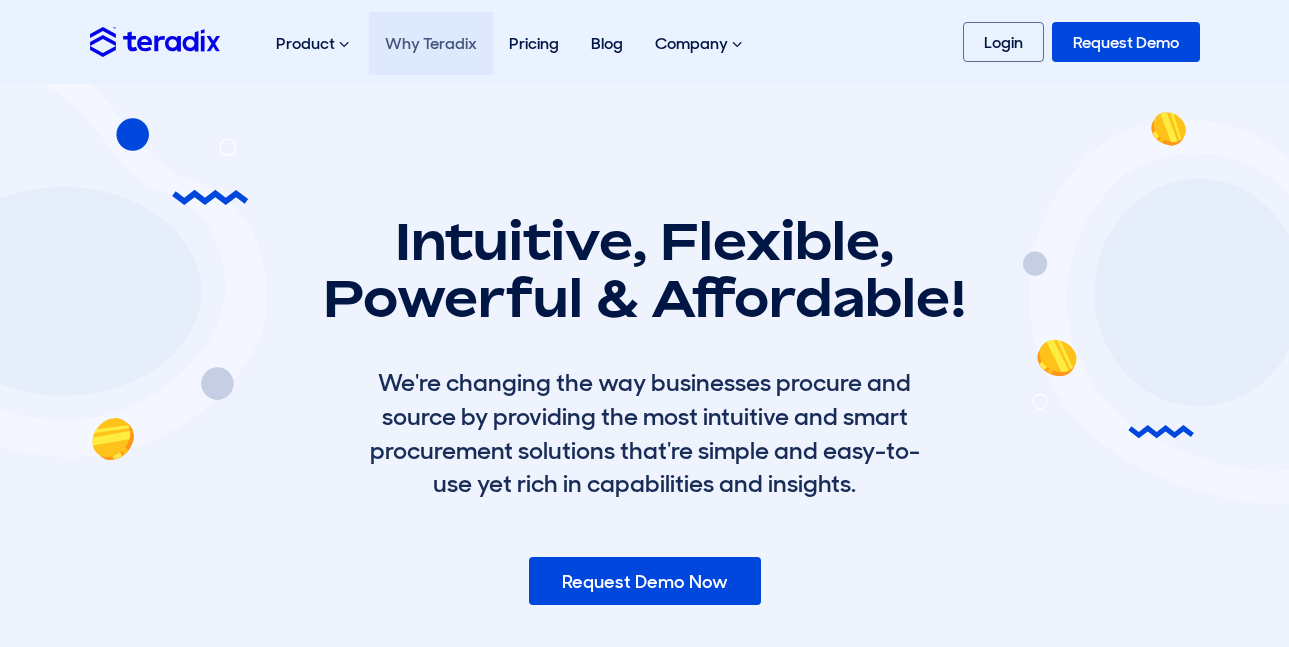 scroll, scrollTop: 0, scrollLeft: 0, axis: both 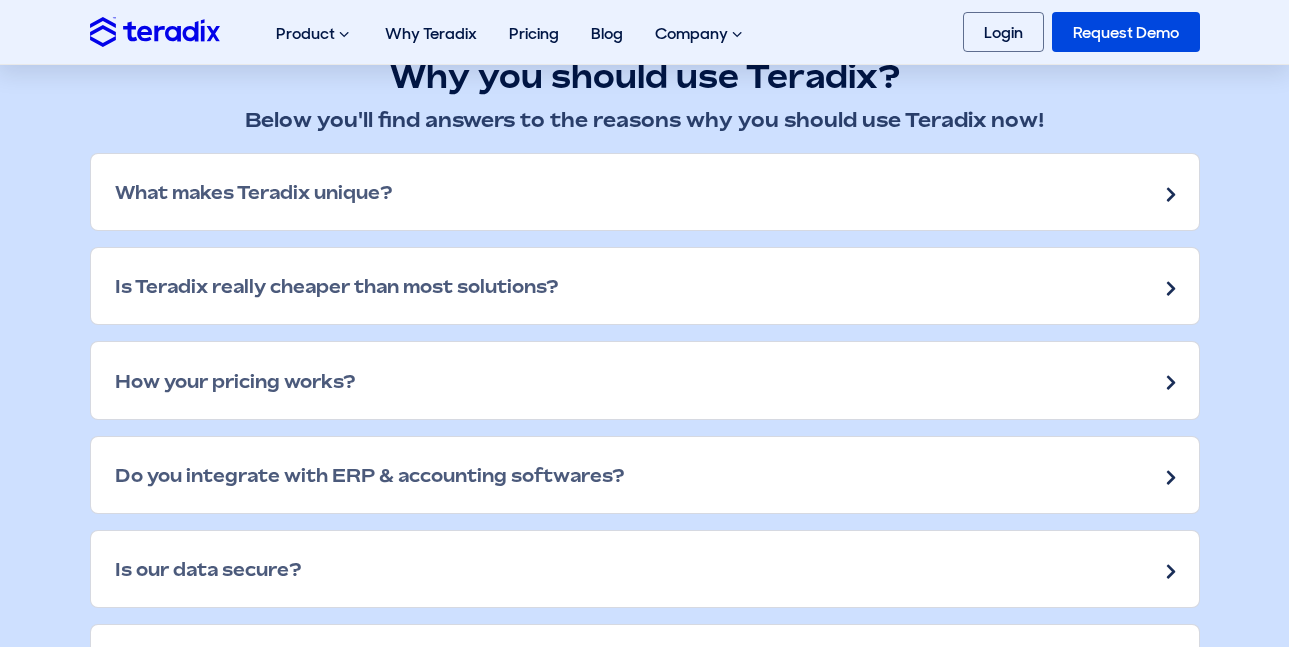 click on "Is Teradix really cheaper than most solutions?" at bounding box center (645, 286) 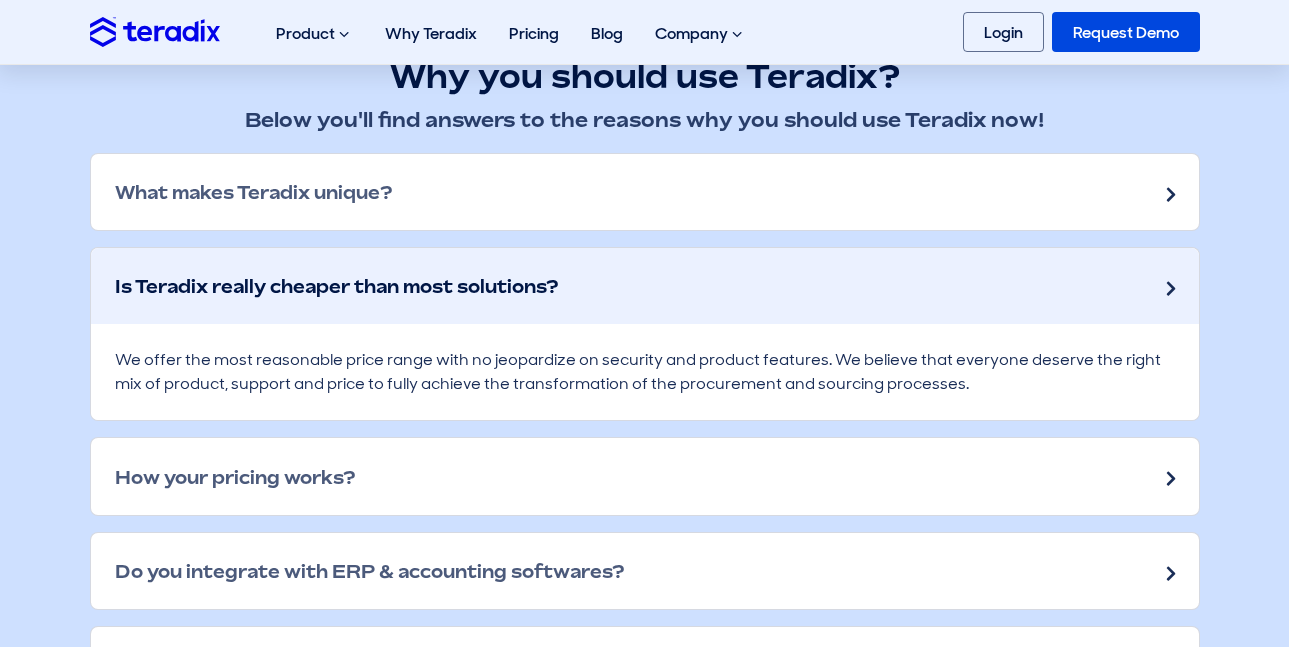 click on "Is Teradix really cheaper than most solutions?" at bounding box center (645, 286) 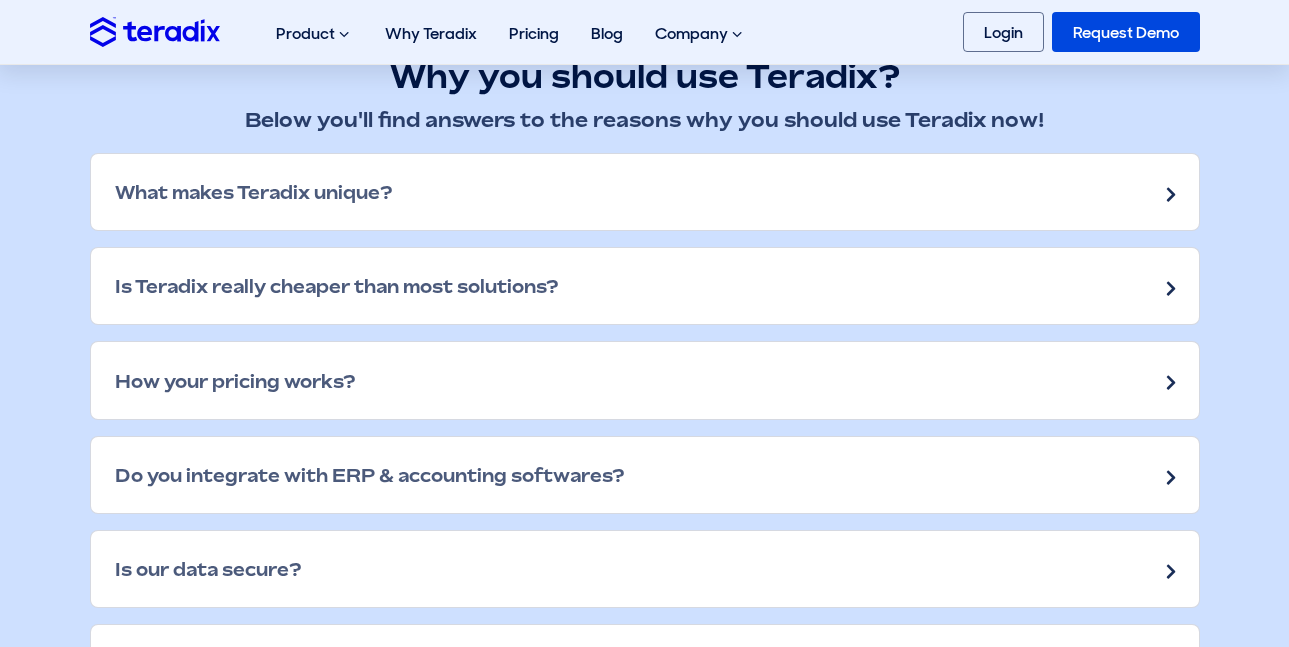 click on "What makes Teradix unique?" at bounding box center (645, 192) 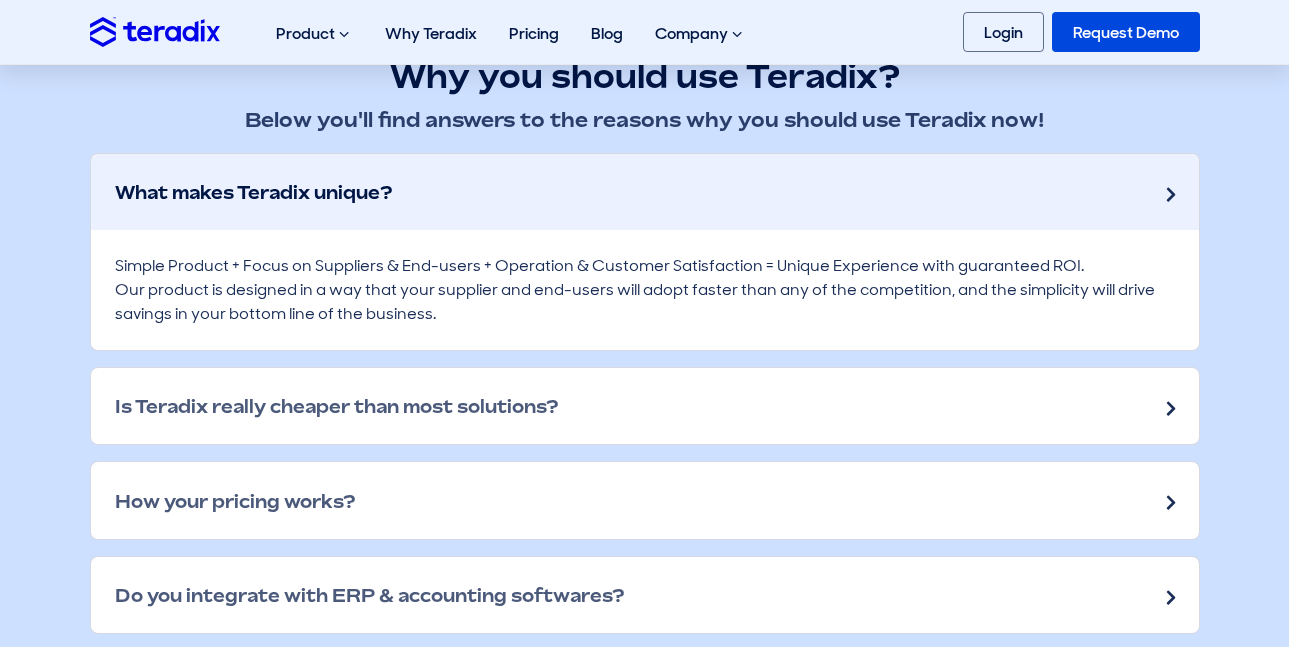 click on "What makes Teradix unique?" at bounding box center [645, 192] 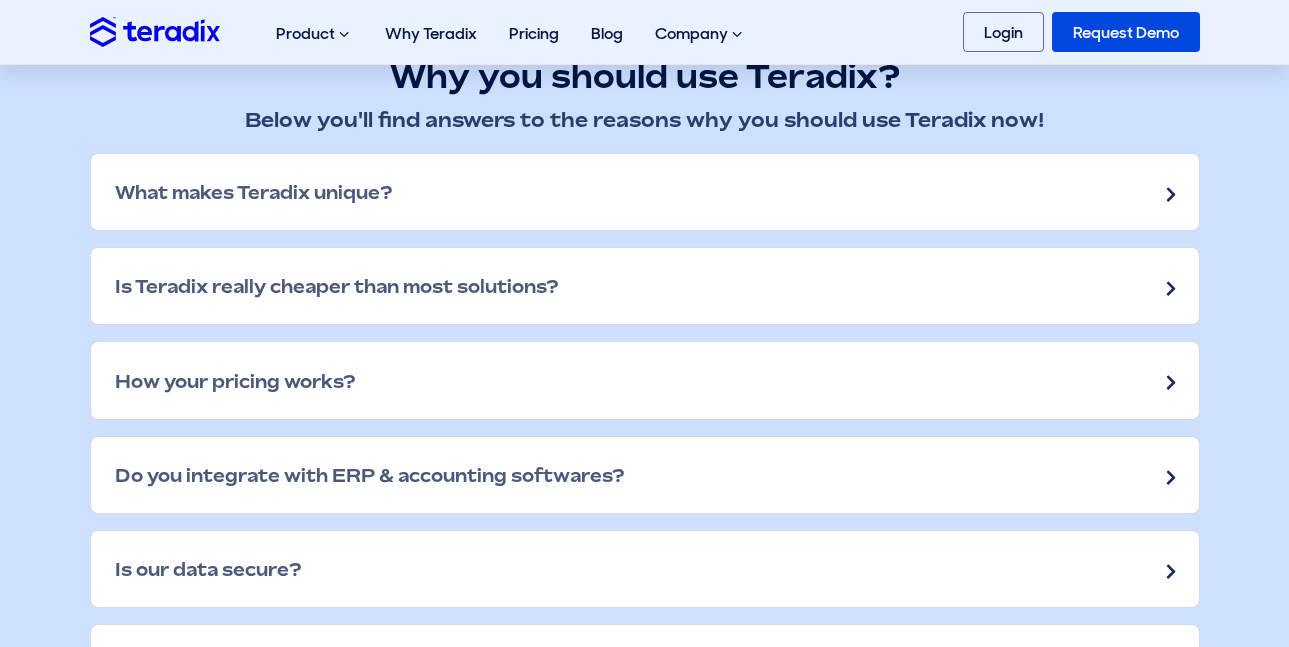 drag, startPoint x: 393, startPoint y: 396, endPoint x: 400, endPoint y: 361, distance: 35.69314 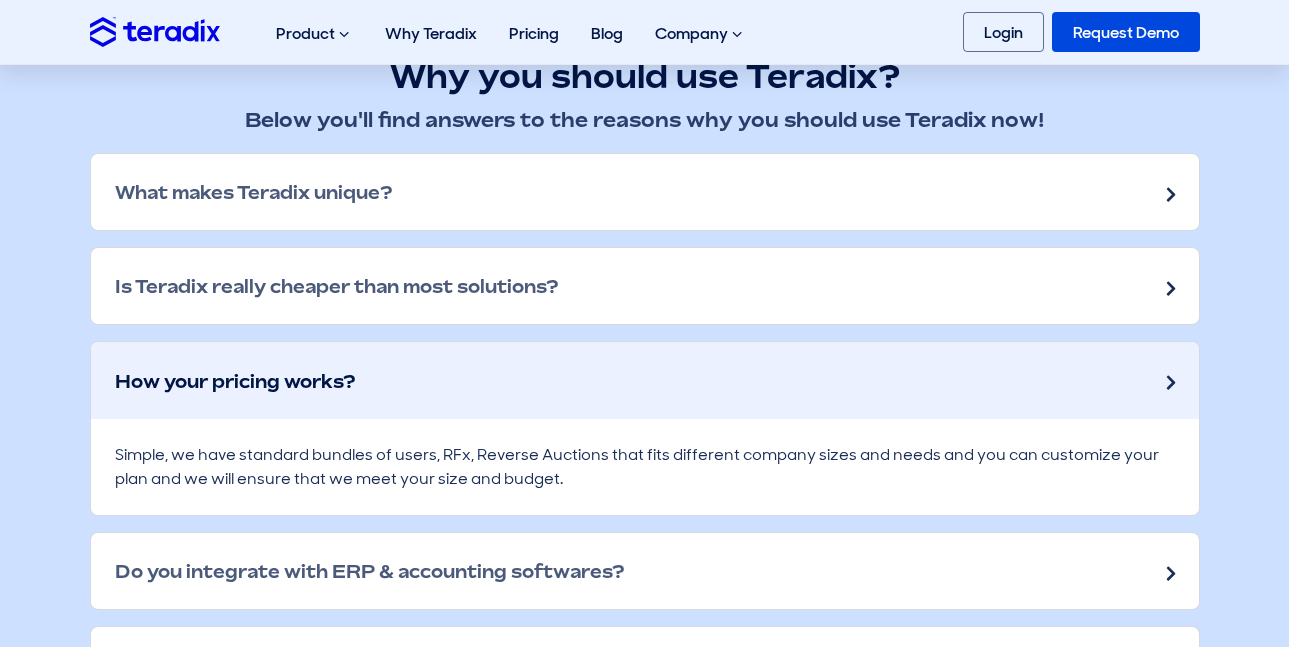 scroll, scrollTop: 2800, scrollLeft: 0, axis: vertical 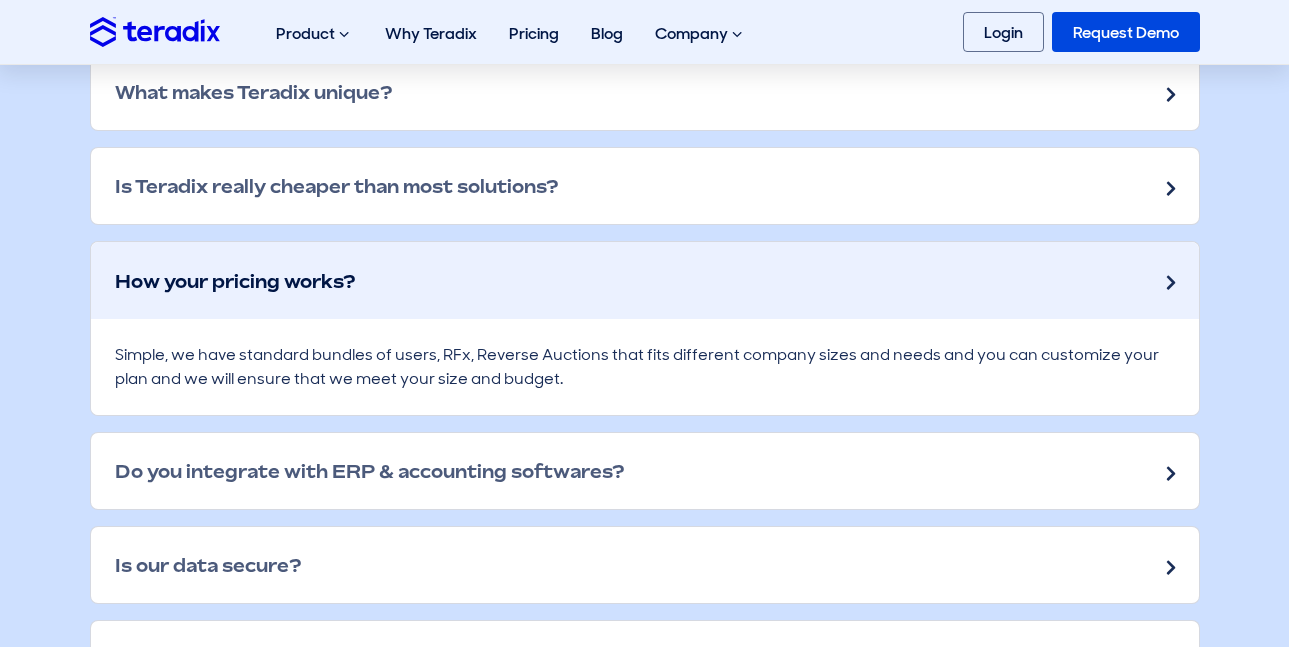 click on "How your pricing works?" at bounding box center (645, 280) 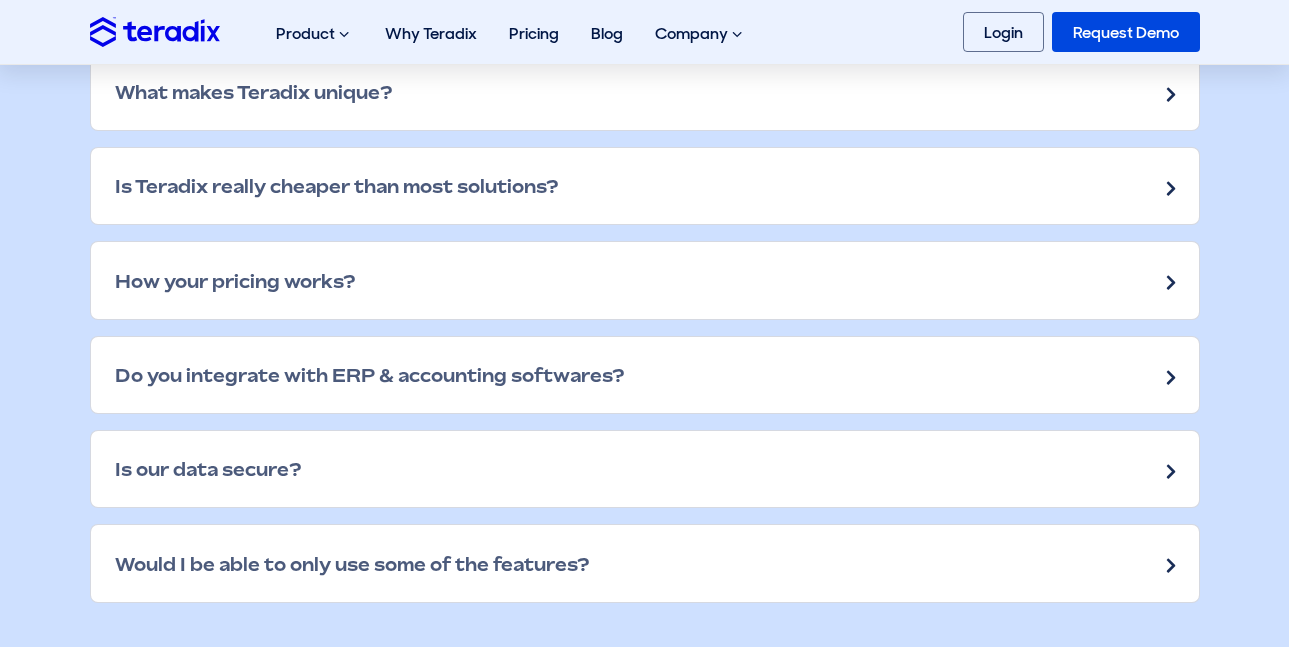 click on "Do you integrate with ERP & accounting softwares?" at bounding box center (645, 375) 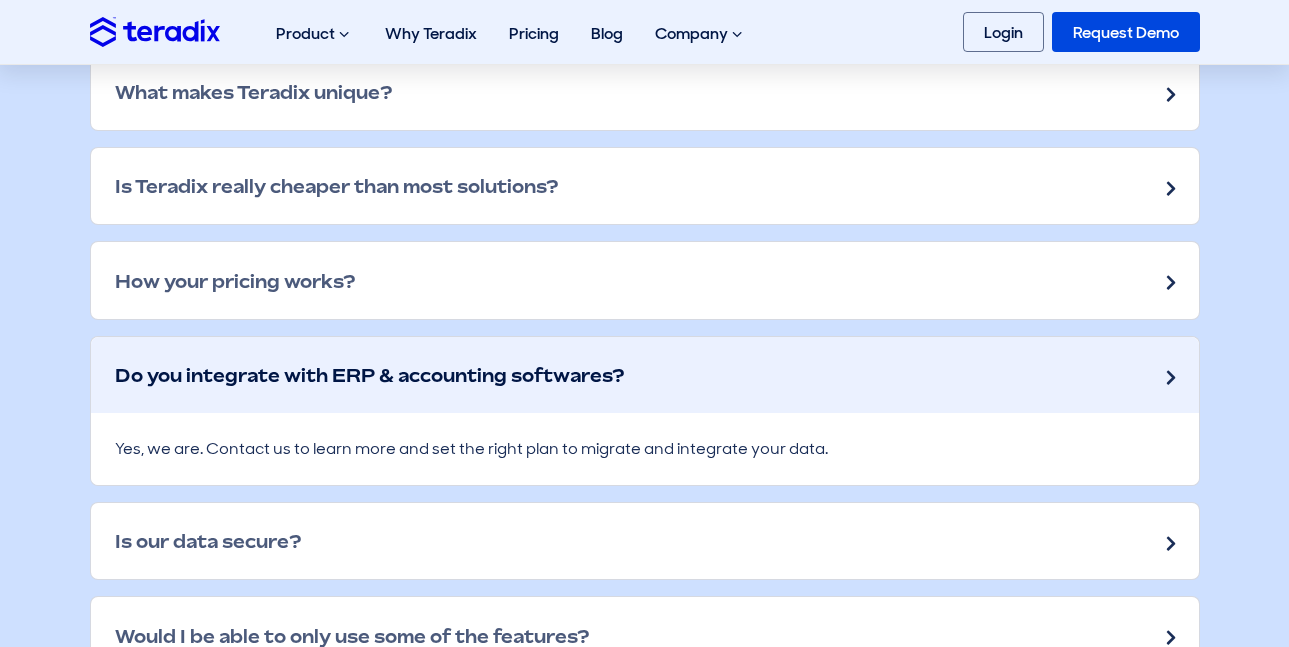 scroll, scrollTop: 3000, scrollLeft: 0, axis: vertical 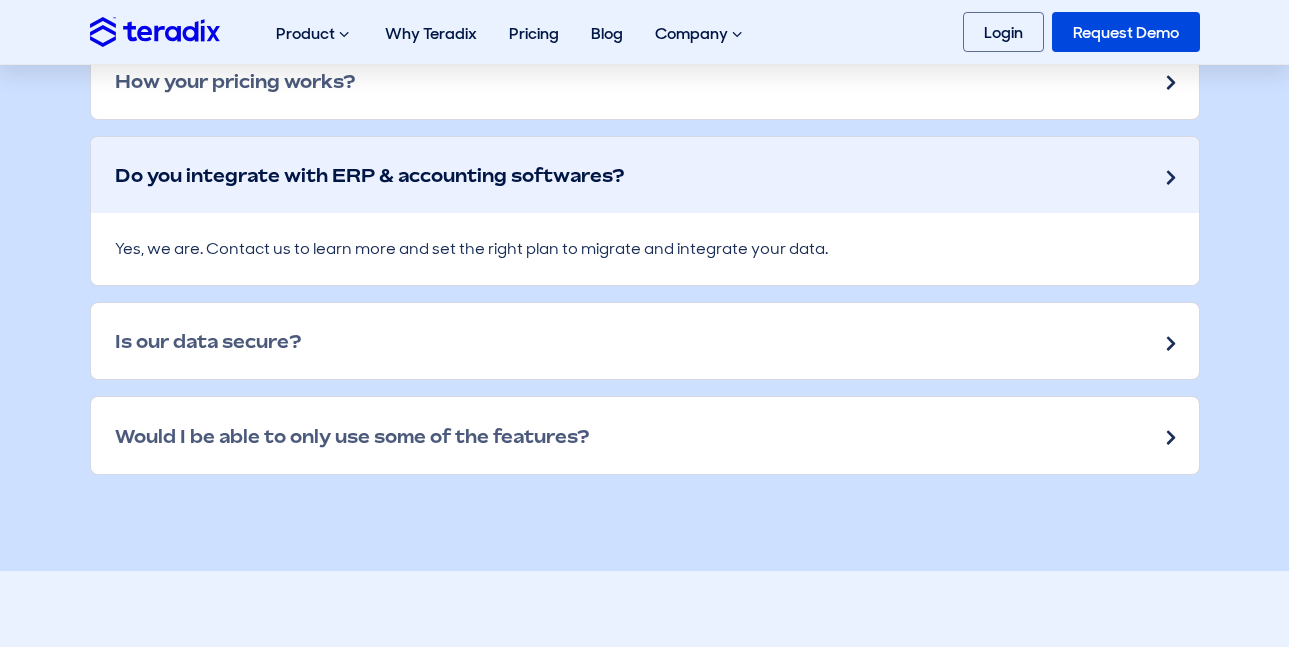 click on "Do you integrate with ERP & accounting softwares?" at bounding box center (645, 175) 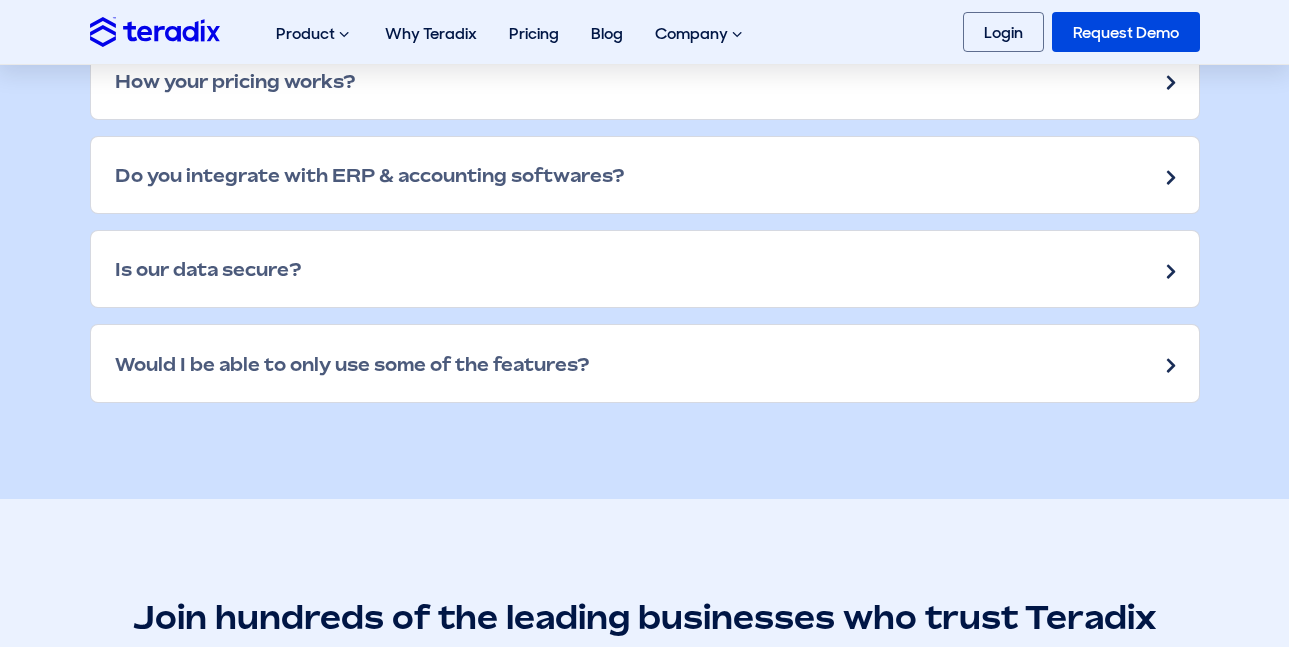 click on "Is our data secure?" at bounding box center [645, 269] 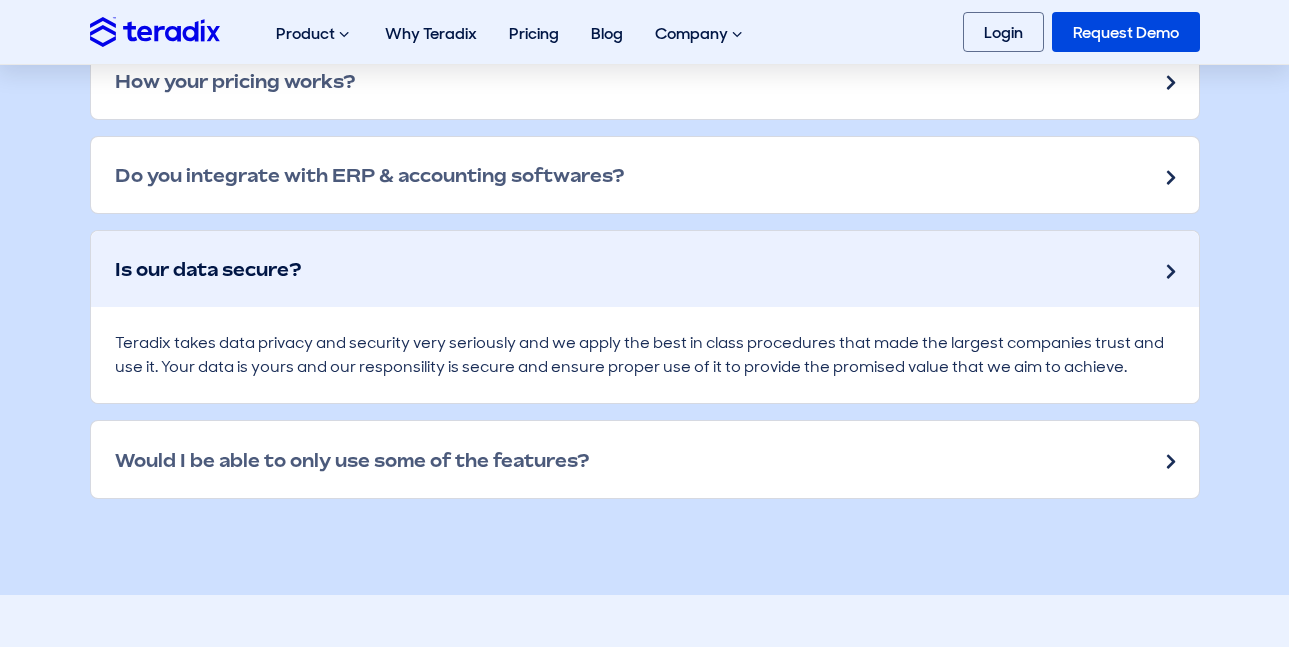 click on "Is our data secure?" at bounding box center (645, 269) 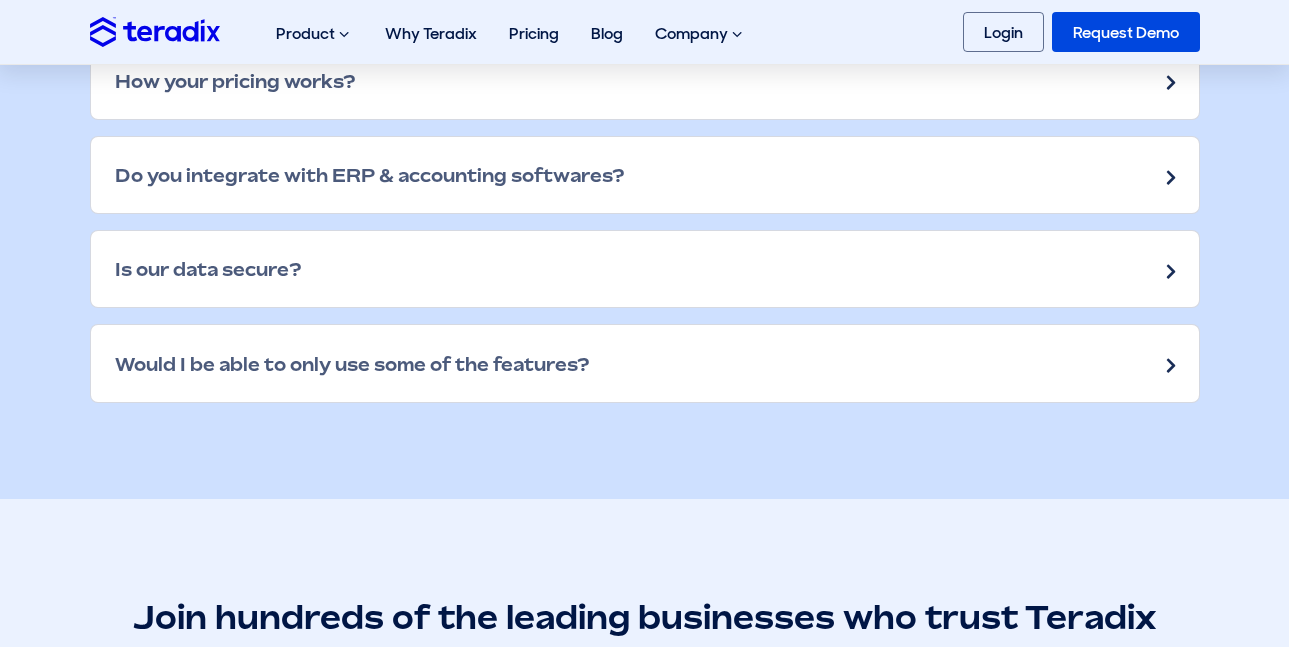 drag, startPoint x: 652, startPoint y: 372, endPoint x: 630, endPoint y: 359, distance: 25.553865 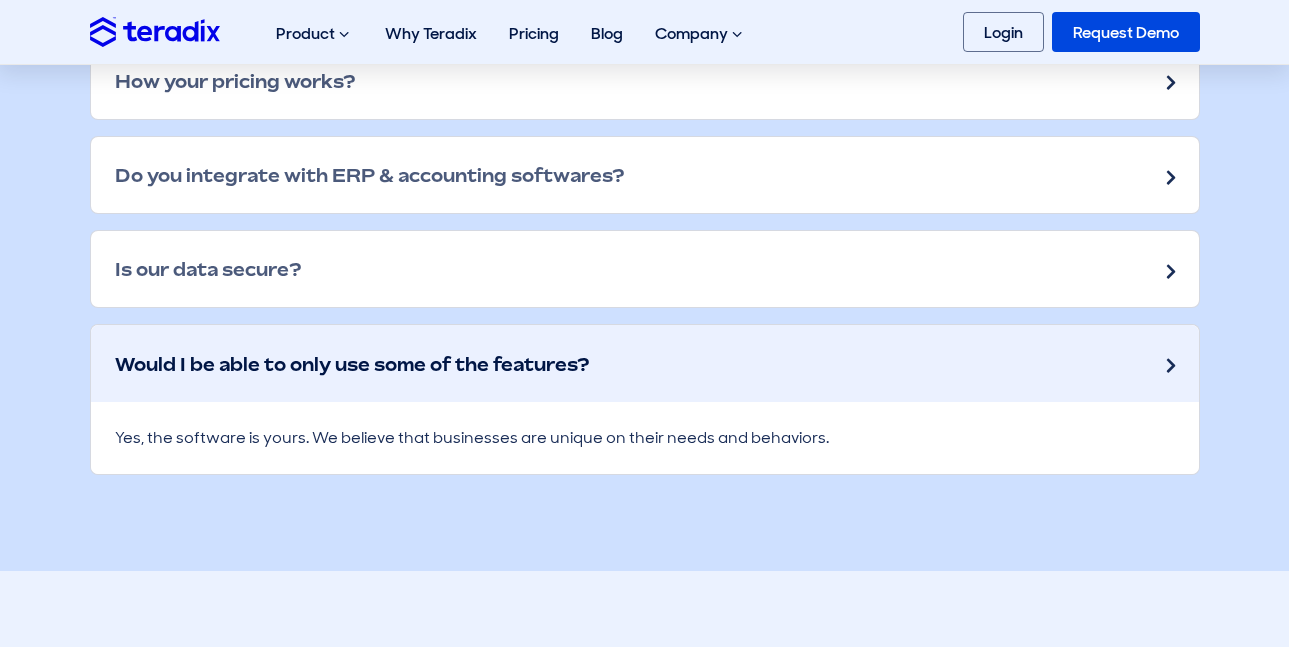 click on "Would I be able to only use some of the features?" at bounding box center [645, 363] 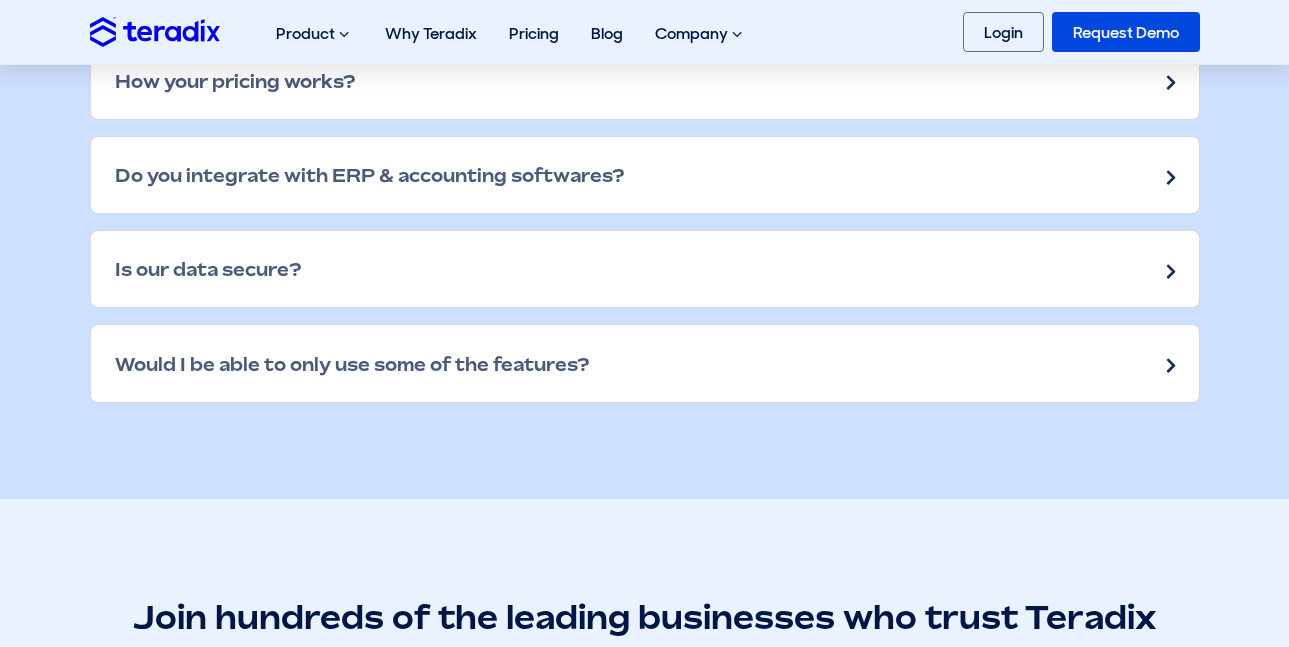 click on "Would I be able to only use some of the features?" at bounding box center [645, 363] 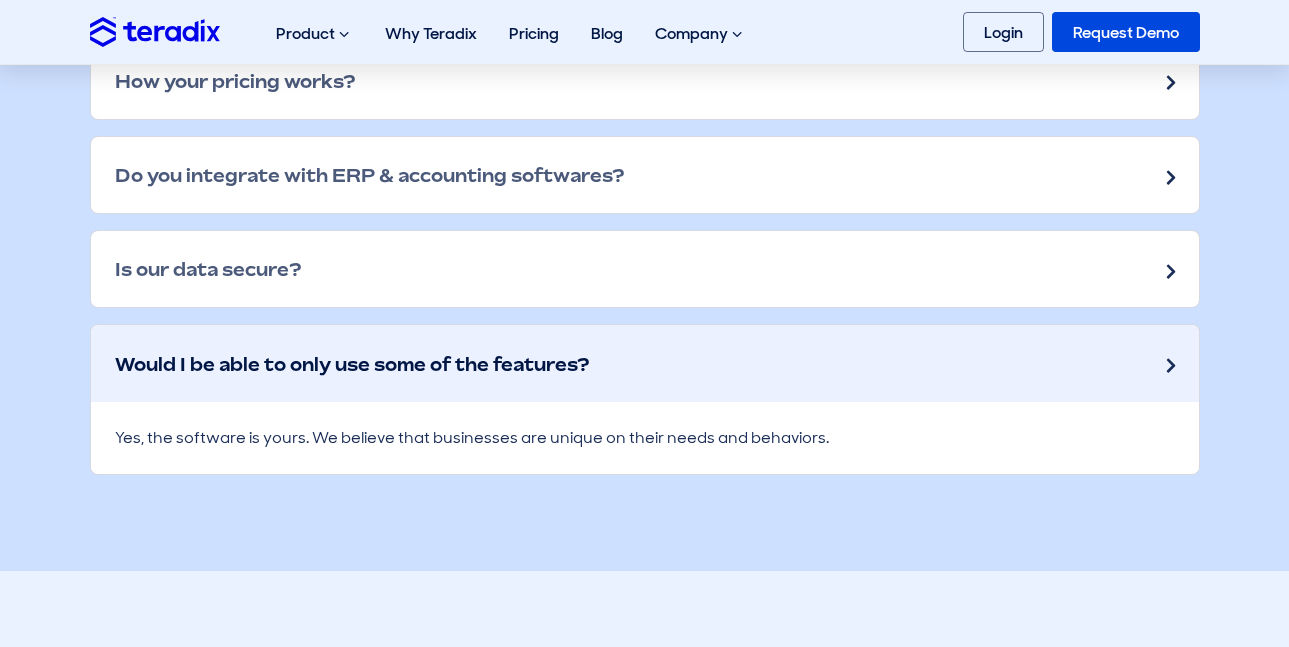 click on "Would I be able to only use some of the features?" at bounding box center [645, 363] 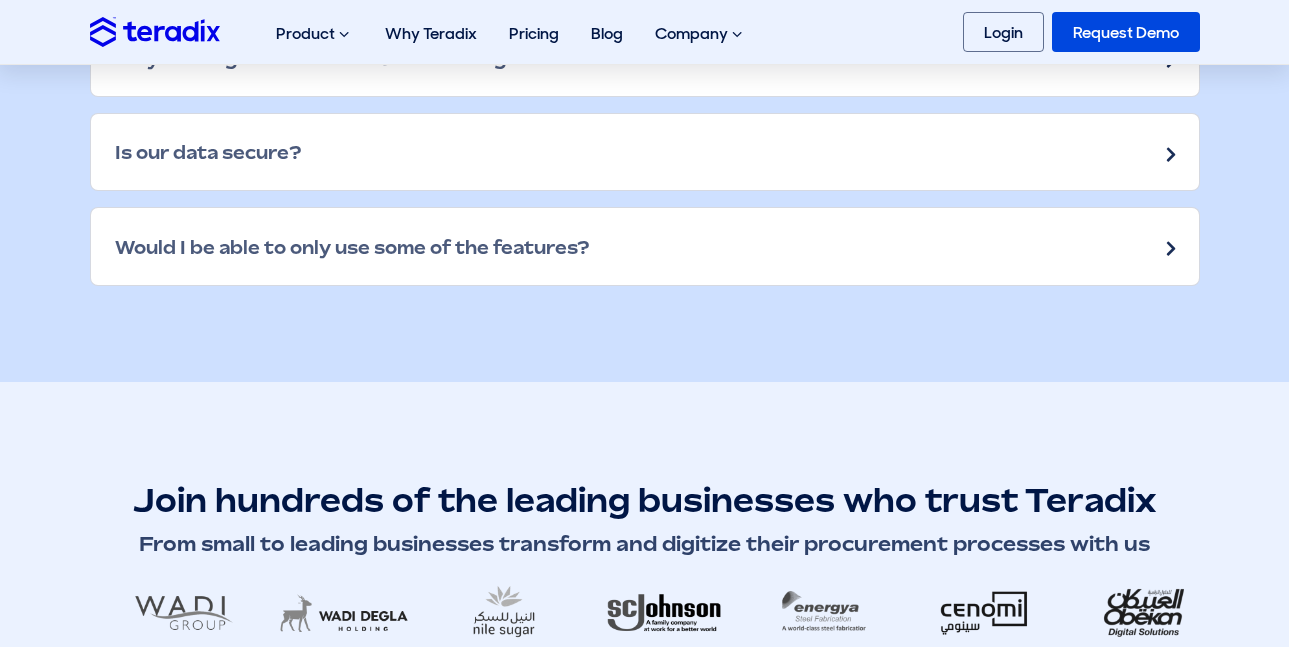 scroll, scrollTop: 2617, scrollLeft: 0, axis: vertical 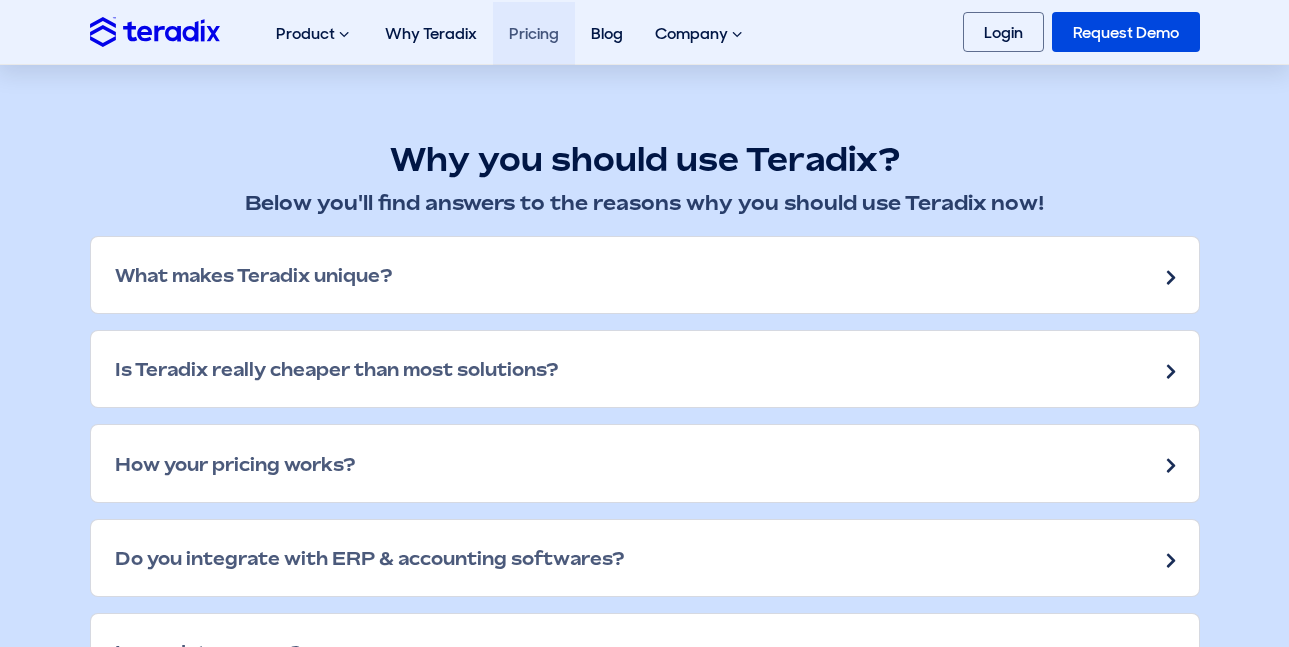 click on "Pricing" at bounding box center [534, 33] 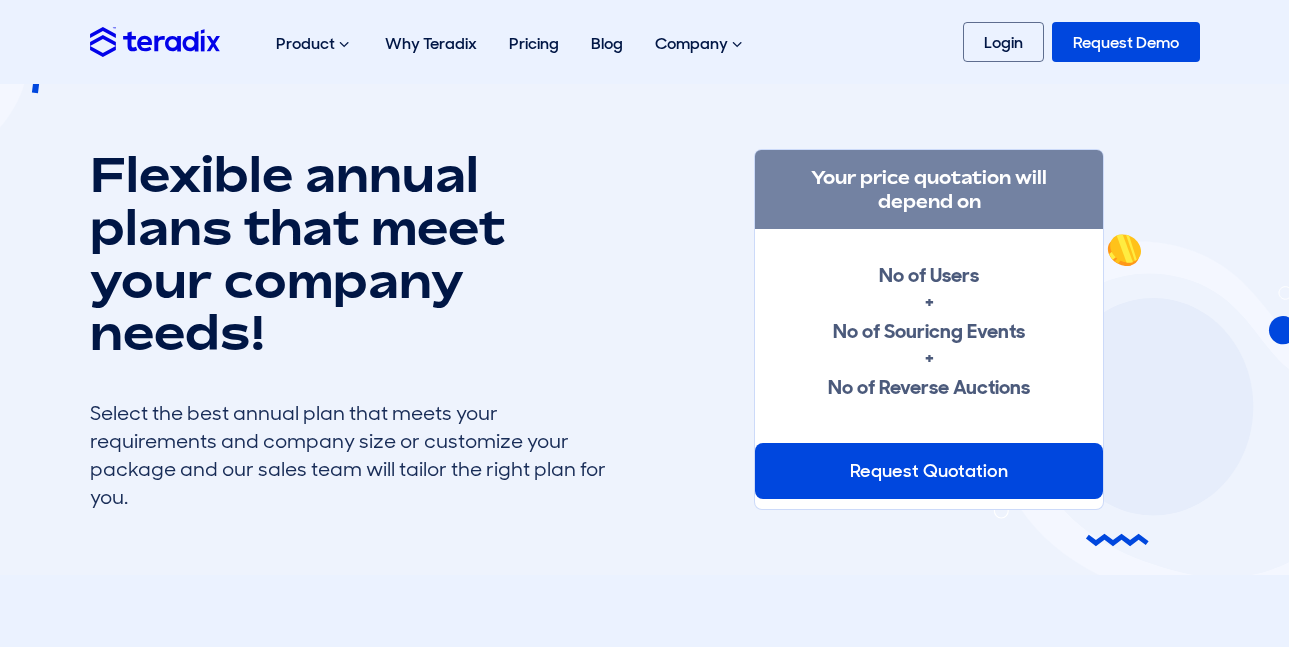 scroll, scrollTop: 0, scrollLeft: 0, axis: both 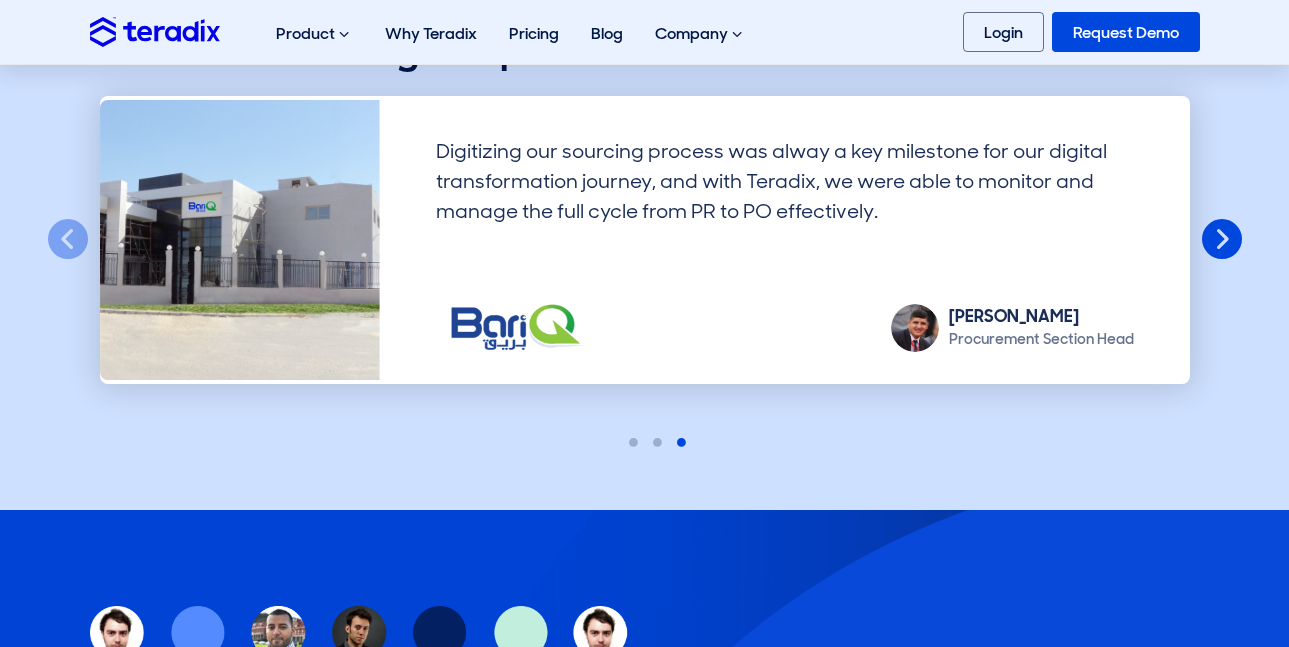 click on "Next" at bounding box center (1222, 240) 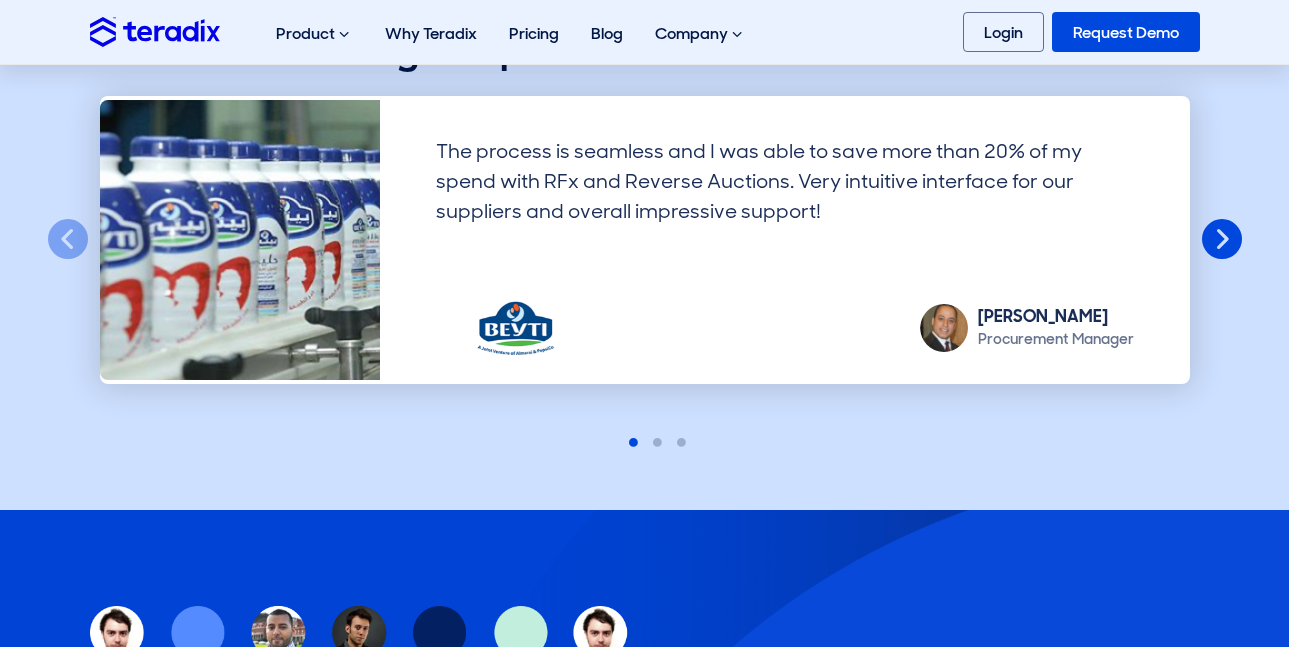 click on "Next" at bounding box center (1222, 240) 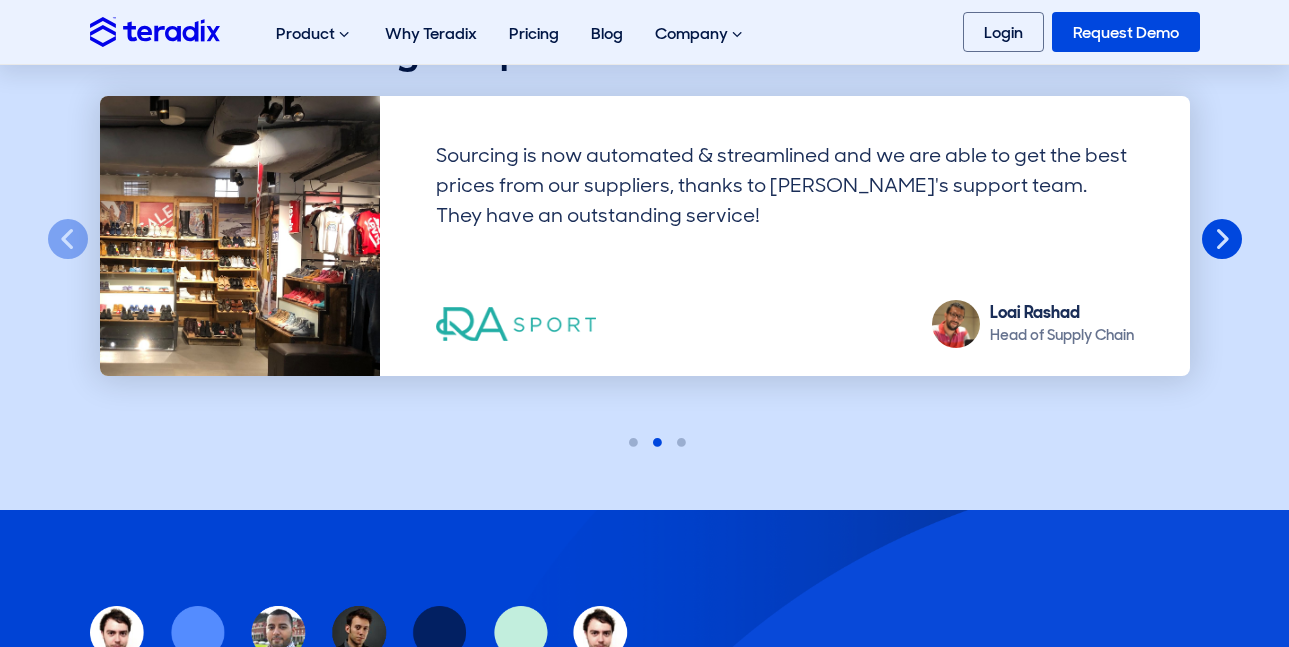 click on "Next" at bounding box center [1222, 240] 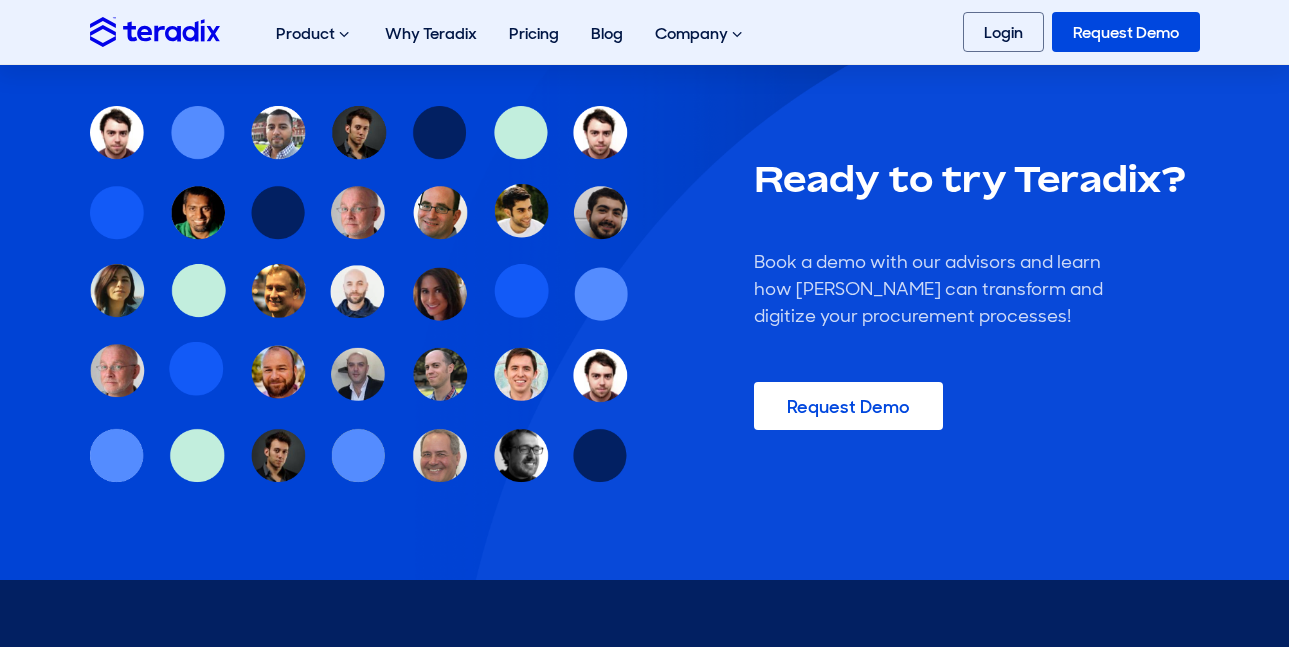 scroll, scrollTop: 1800, scrollLeft: 0, axis: vertical 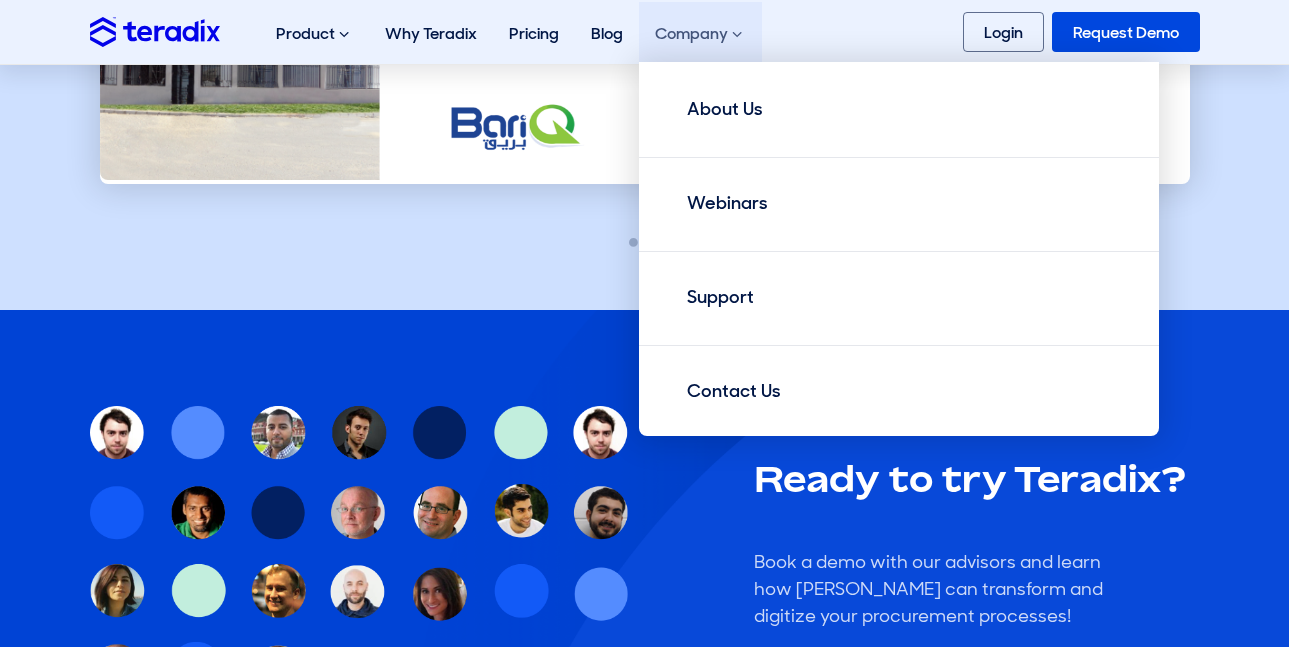 click on "Company
About Us
Webinars
Support
Contact Us" at bounding box center (314, 34) 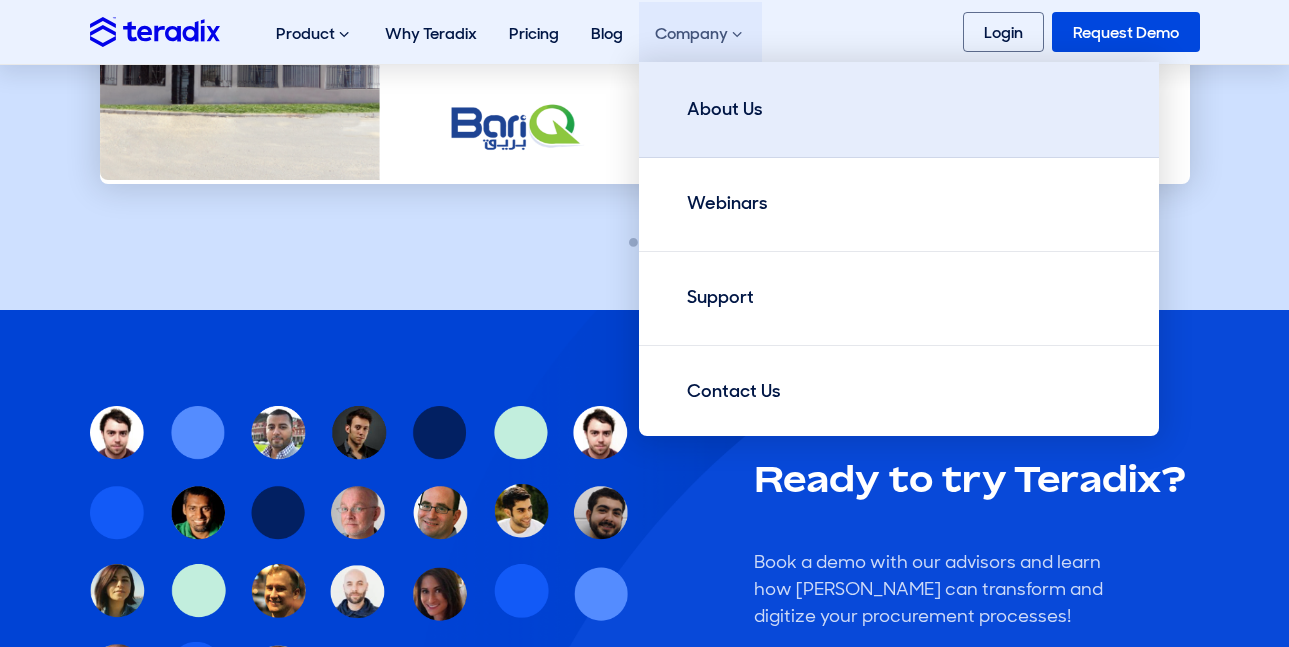 click on "About Us" at bounding box center [899, 110] 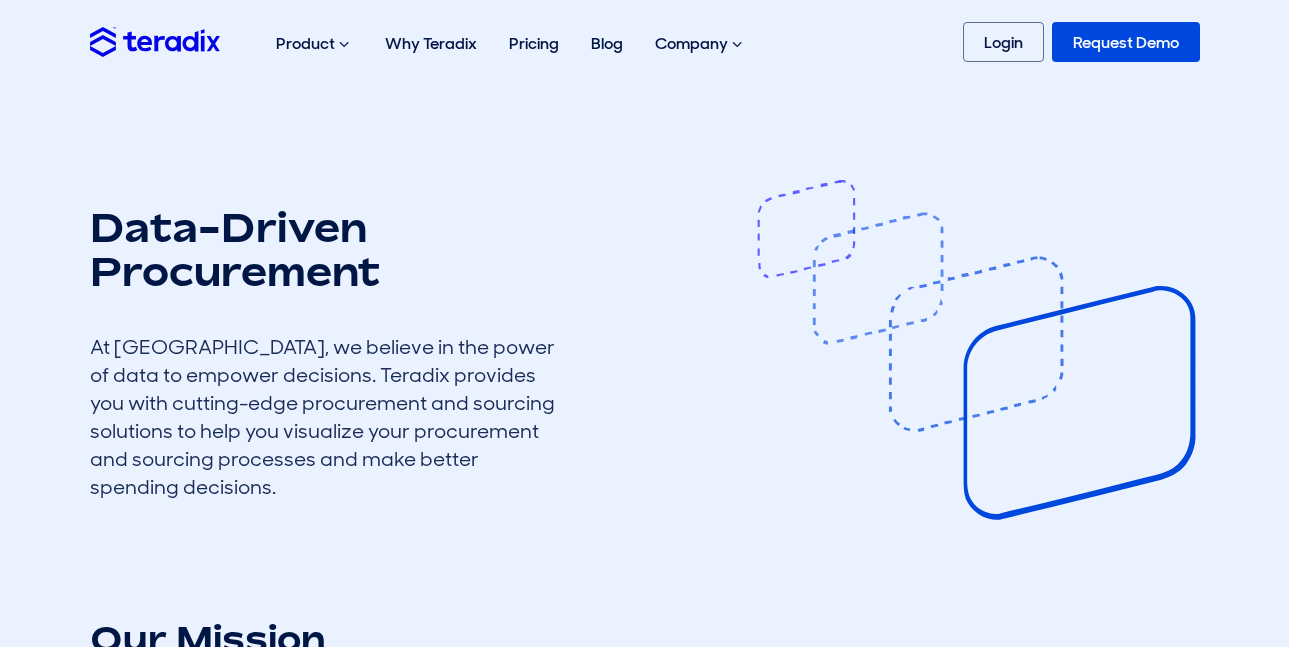 scroll, scrollTop: 0, scrollLeft: 0, axis: both 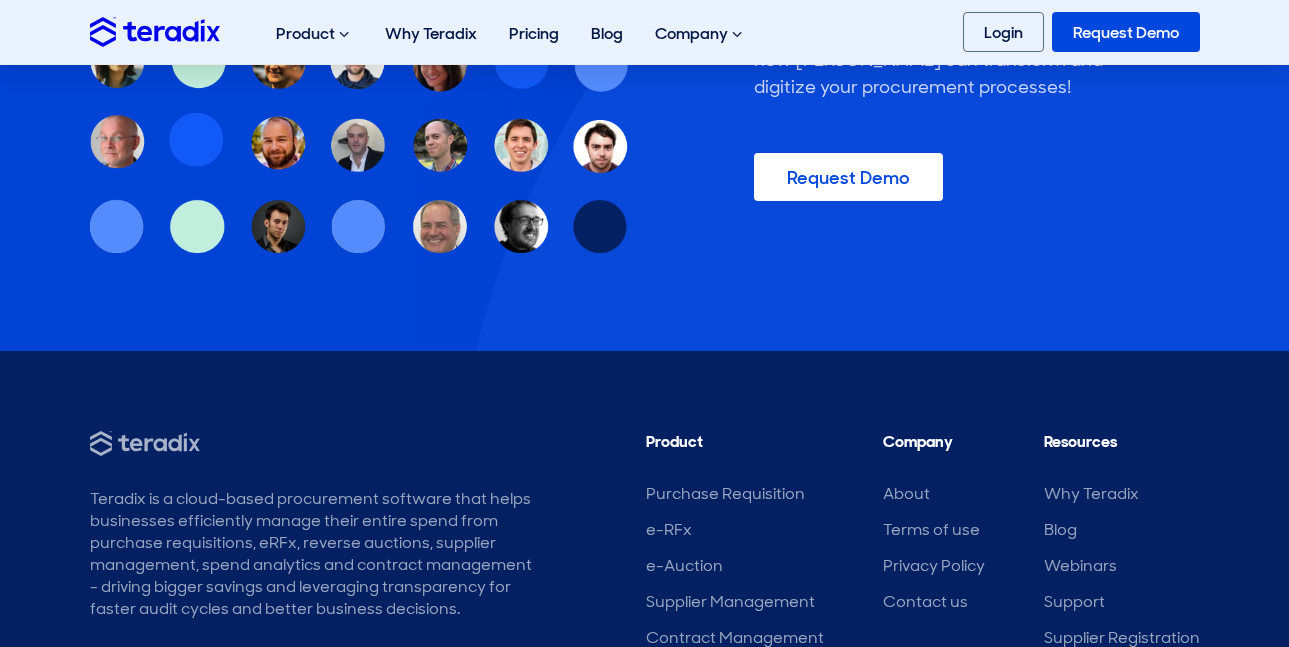 click on "Teradix is a cloud-based procurement software that helps businesses efficiently manage their entire spend from purchase requisitions, eRFx, reverse auctions, supplier management, spend analytics and contract management - driving bigger savings and leveraging transparency for faster audit cycles and better business decisions.
Product
Purchase Requisition
e-RFx
e-Auction
Supplier Management
Contract Management
Spend Analytics
Integration
Company
About
Terms of use
Privacy Policy
Contact us
Resources
Why Teradix
Blog
Webinars" at bounding box center (644, 618) 